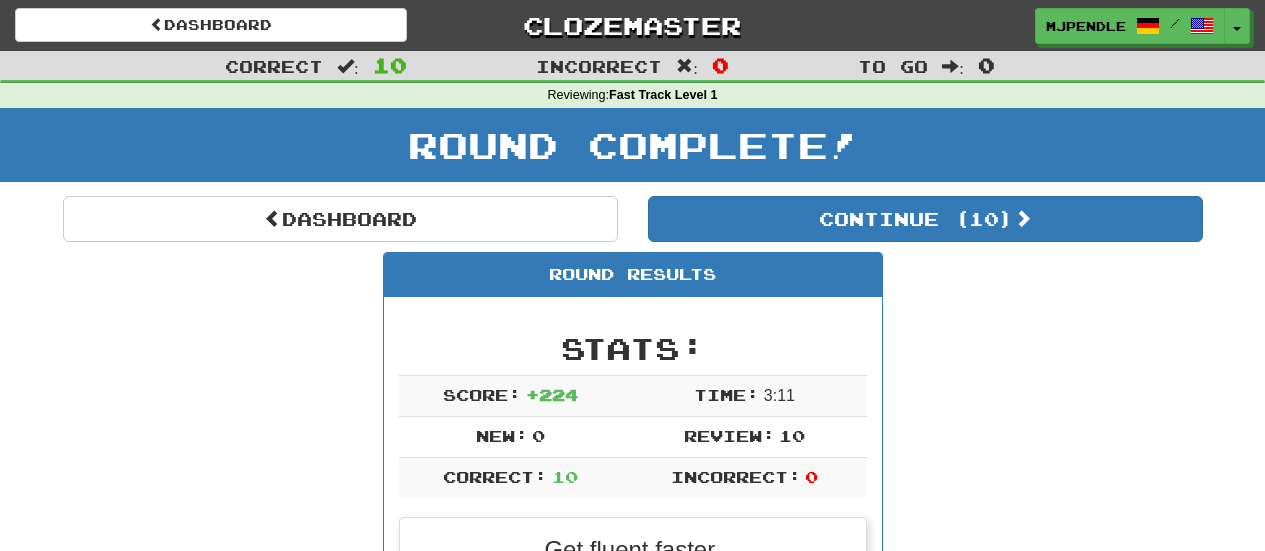 scroll, scrollTop: 0, scrollLeft: 0, axis: both 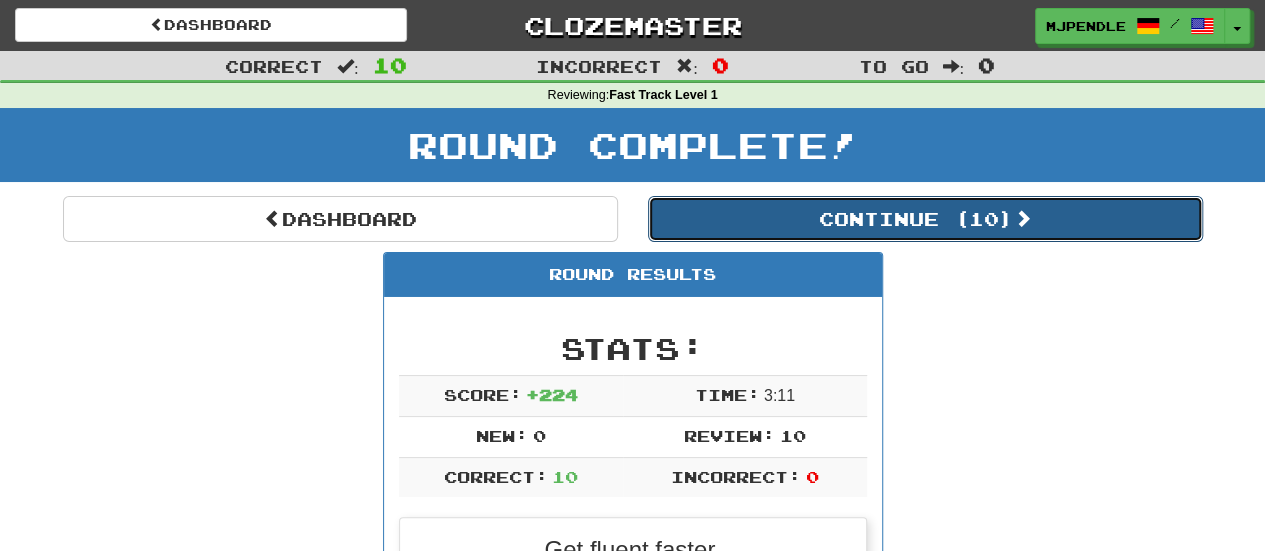 click on "Continue ( 10 )" at bounding box center (925, 219) 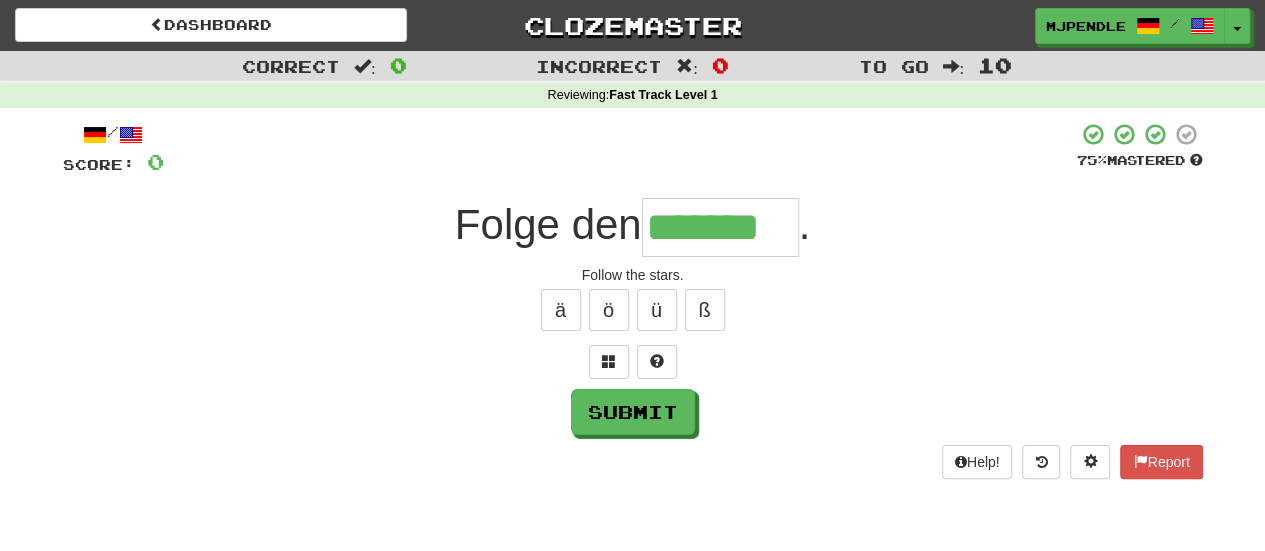 type on "*******" 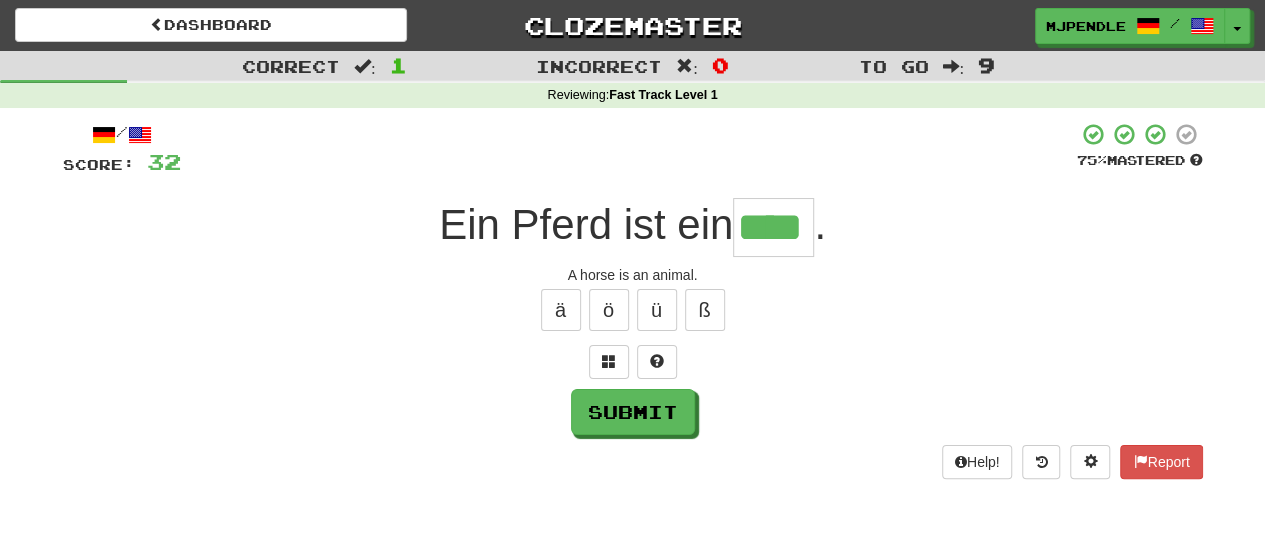 type on "****" 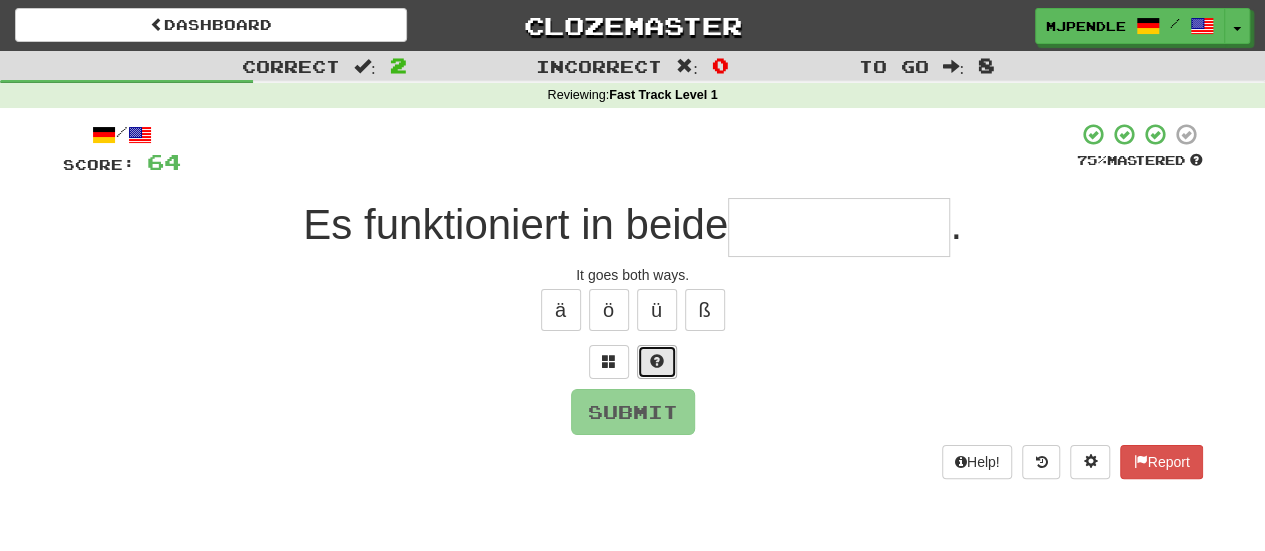 click at bounding box center [657, 362] 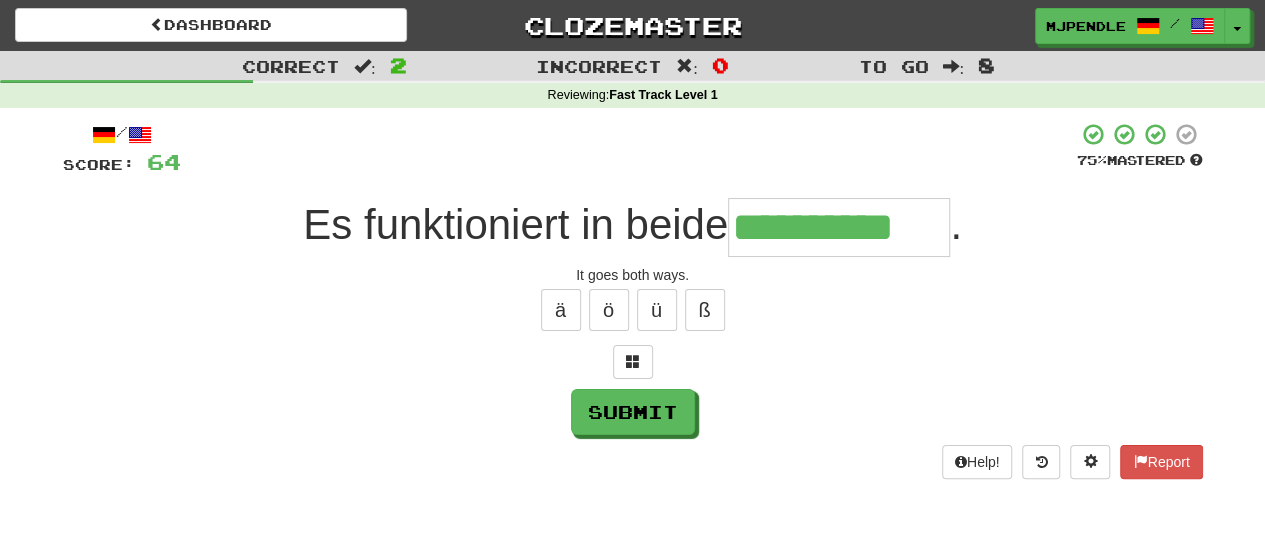 type on "**********" 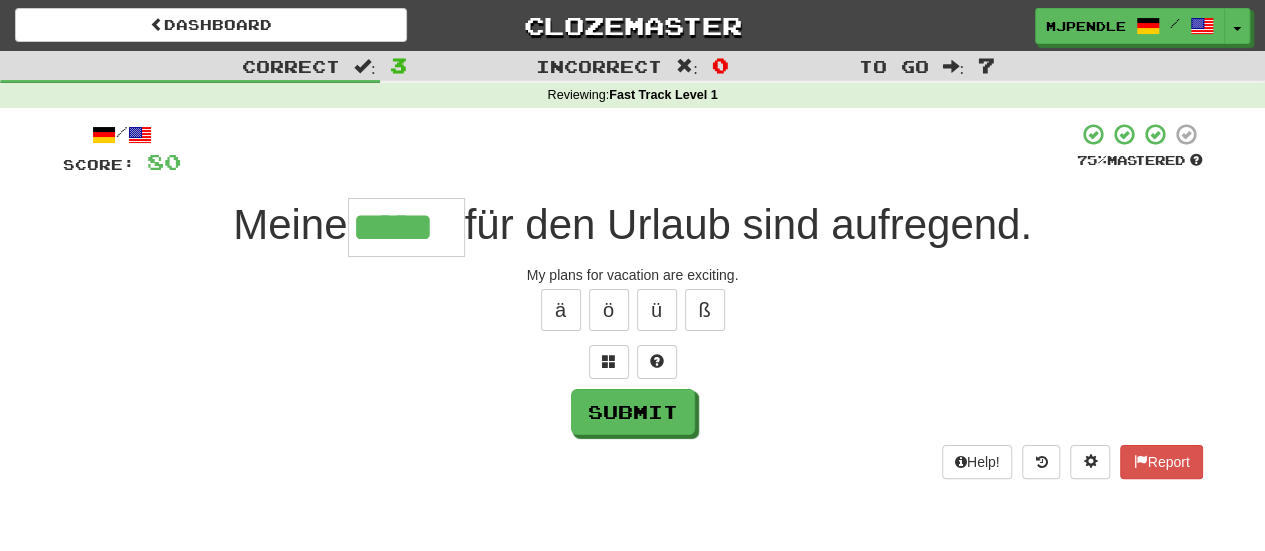 type on "*****" 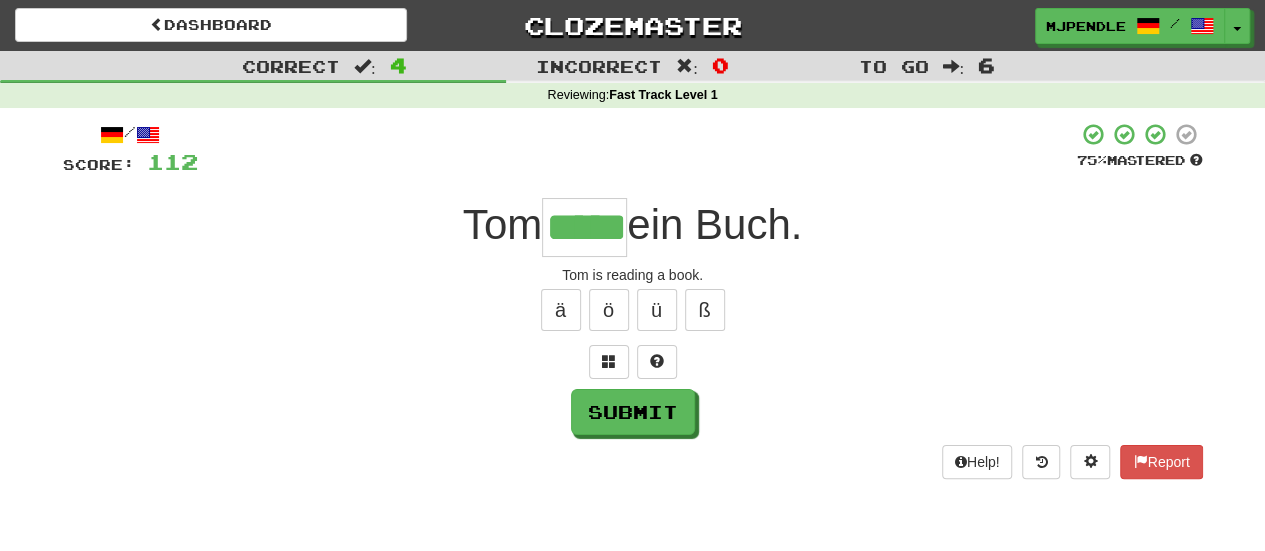 type on "*****" 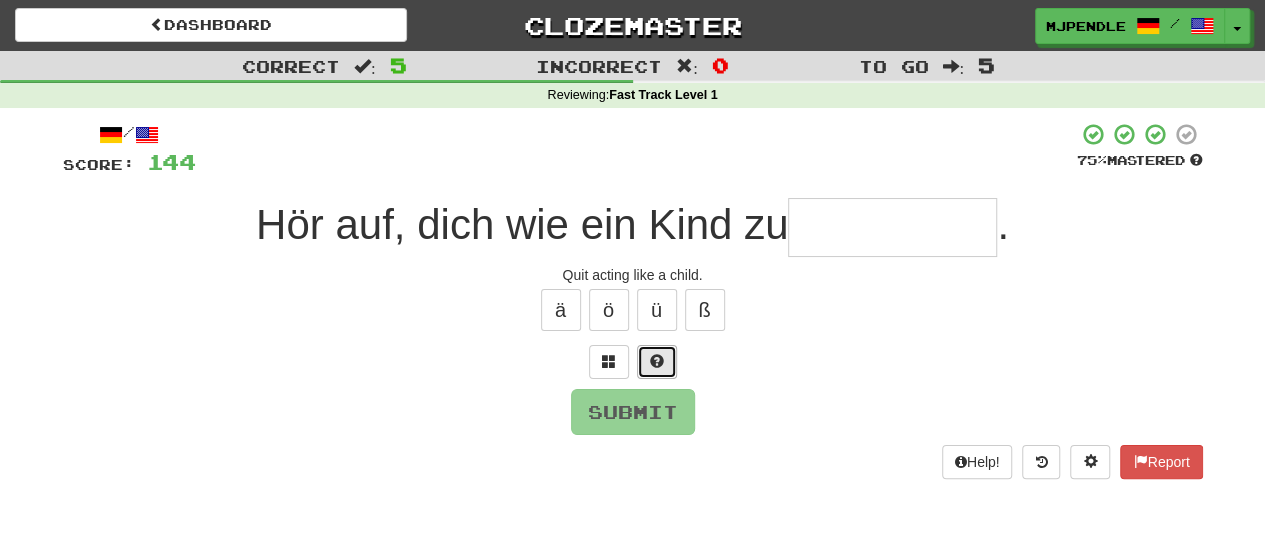 click at bounding box center (657, 361) 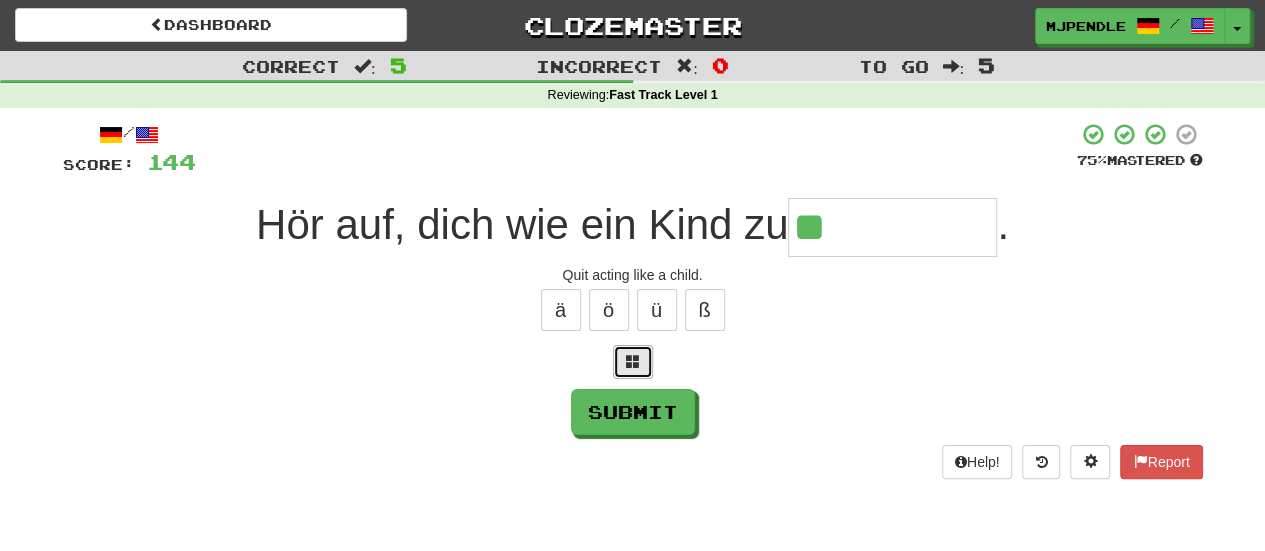 click at bounding box center (633, 362) 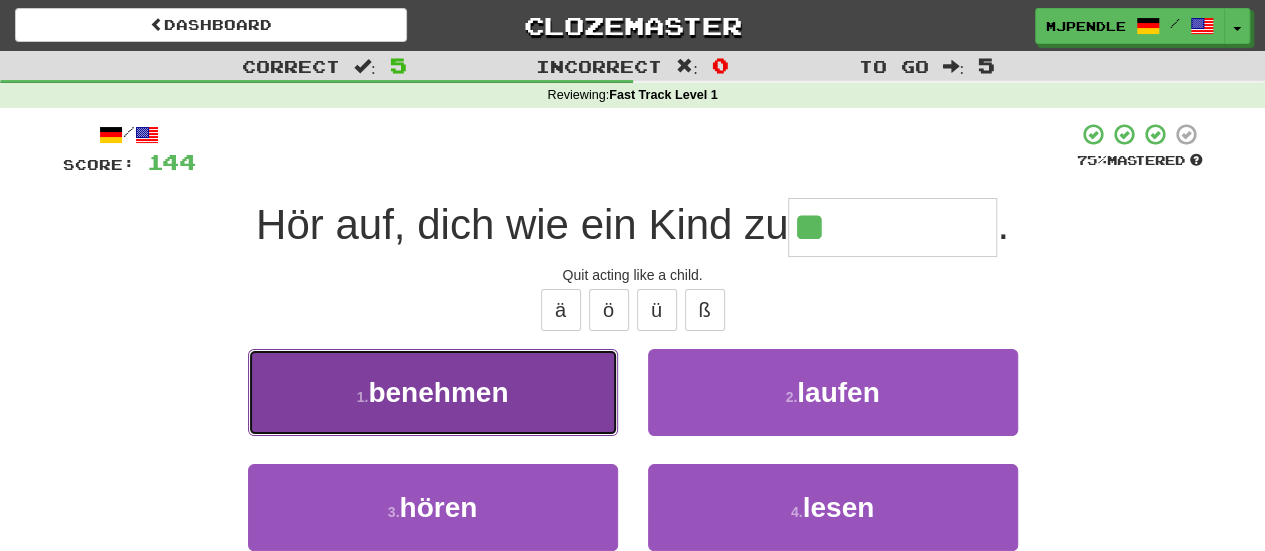 click on "1 .  benehmen" at bounding box center [433, 392] 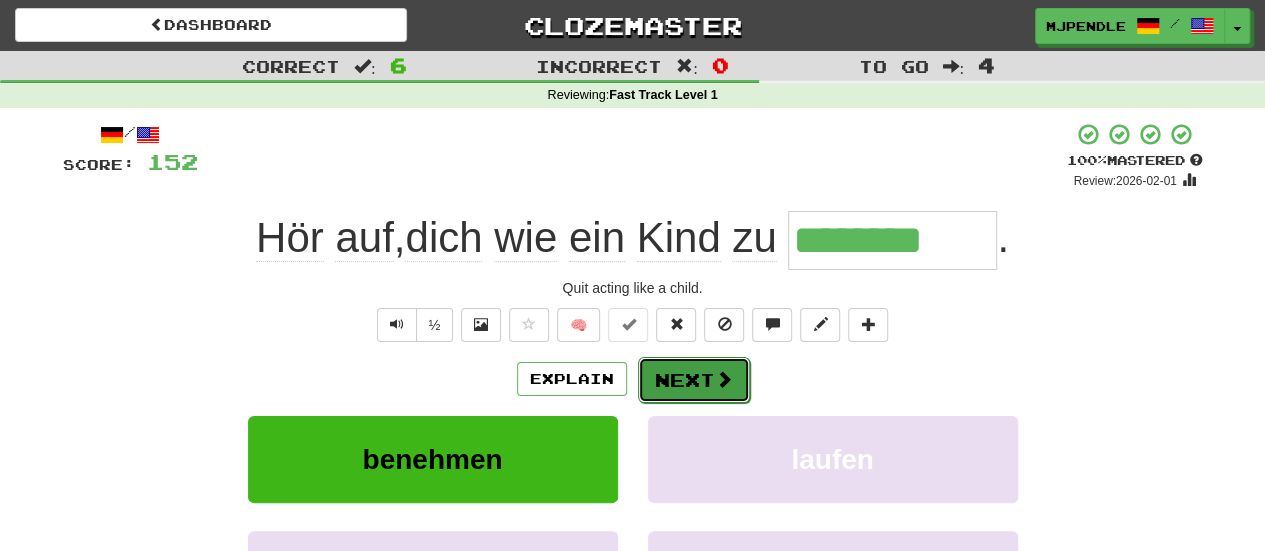 click on "Next" at bounding box center (694, 380) 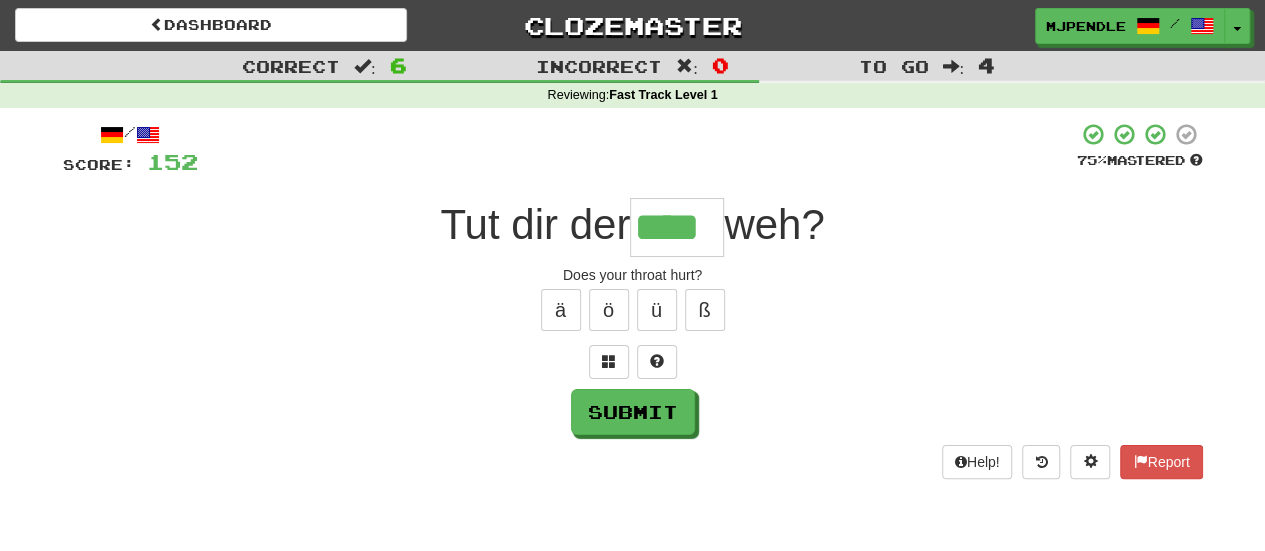type on "****" 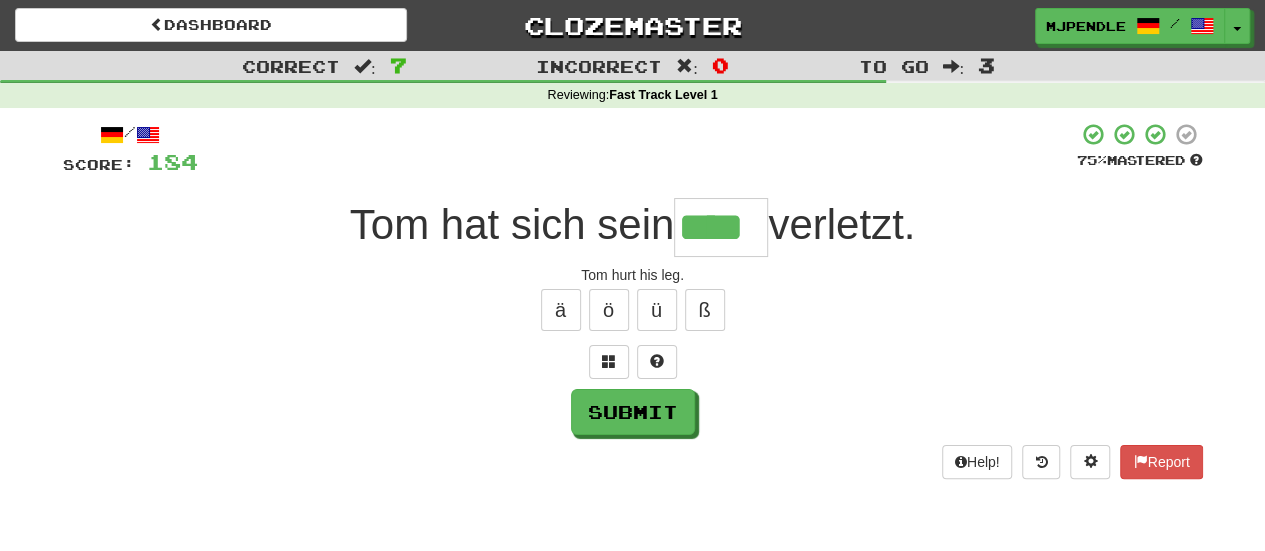 type on "****" 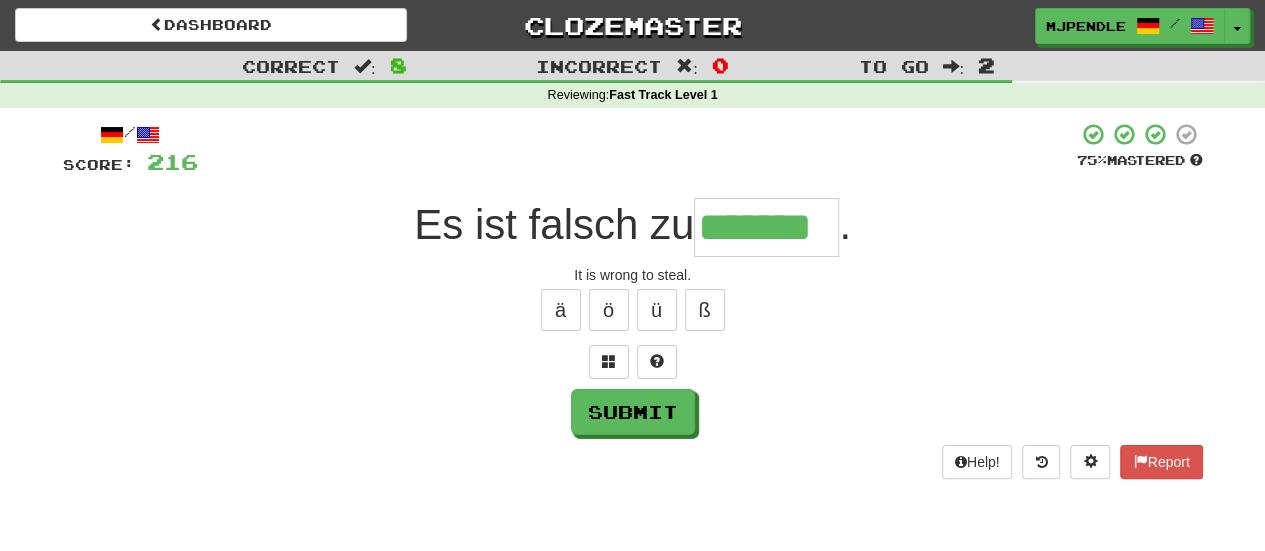 scroll, scrollTop: 0, scrollLeft: 4, axis: horizontal 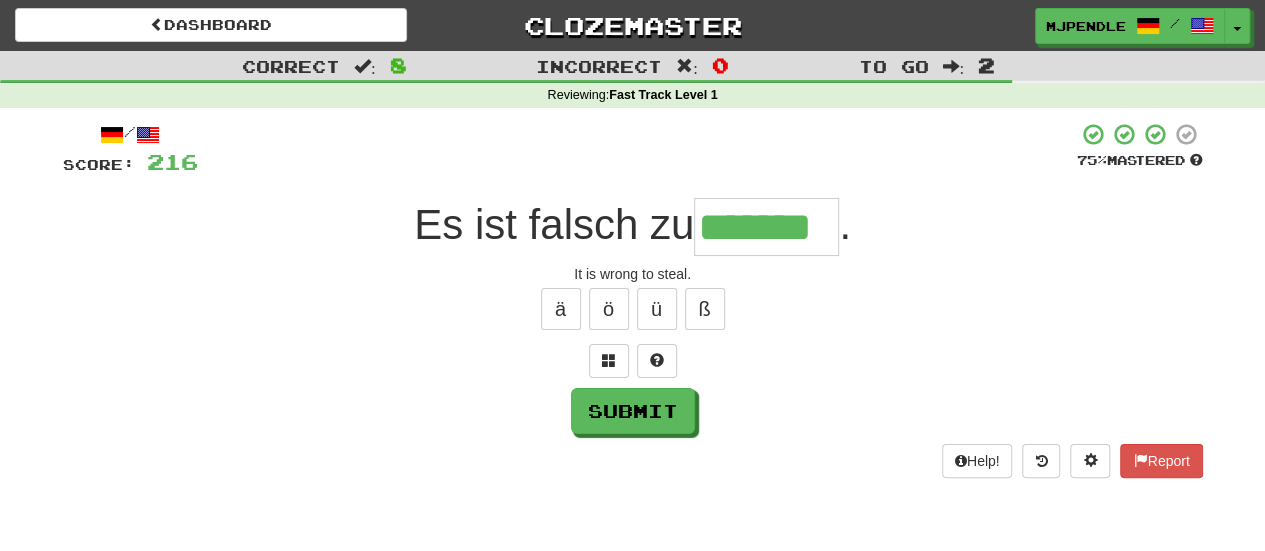 type on "*******" 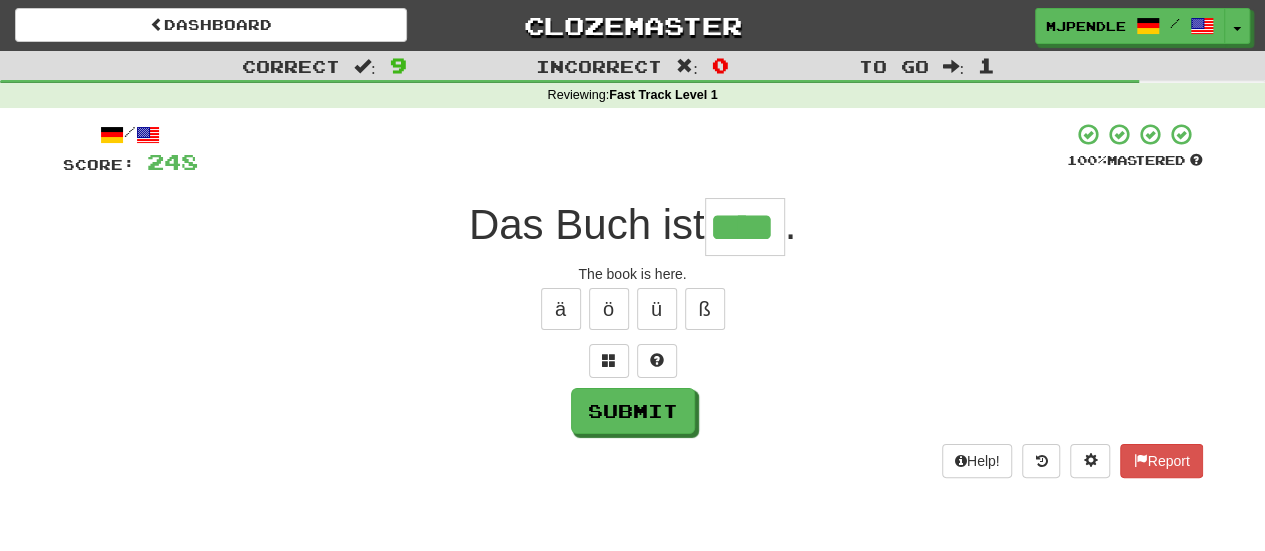 type on "****" 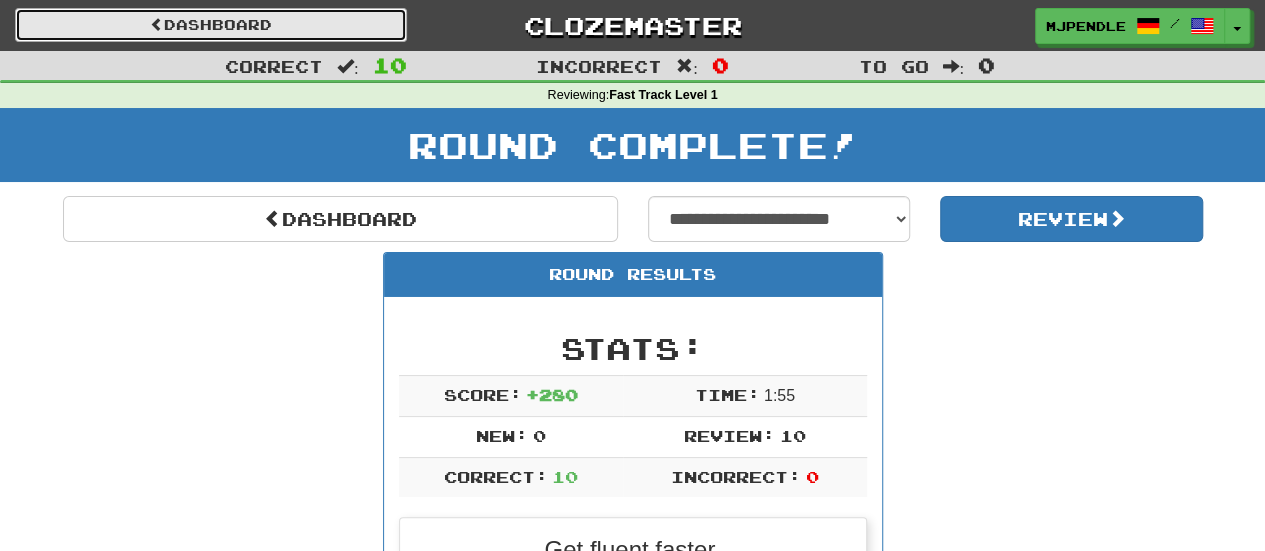 click on "Dashboard" at bounding box center [211, 25] 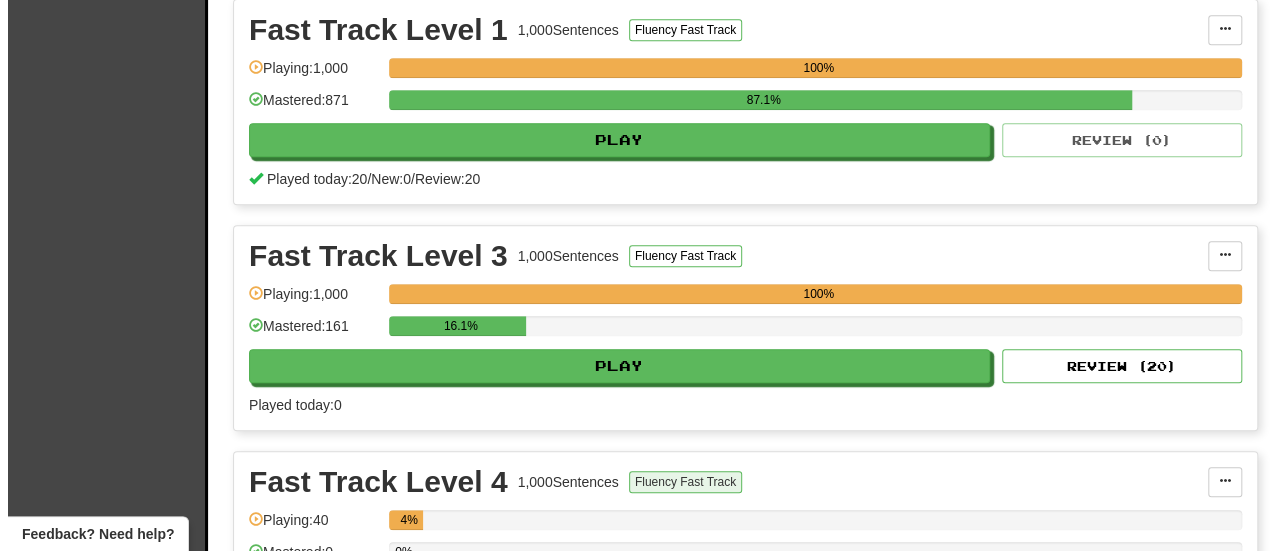 scroll, scrollTop: 500, scrollLeft: 0, axis: vertical 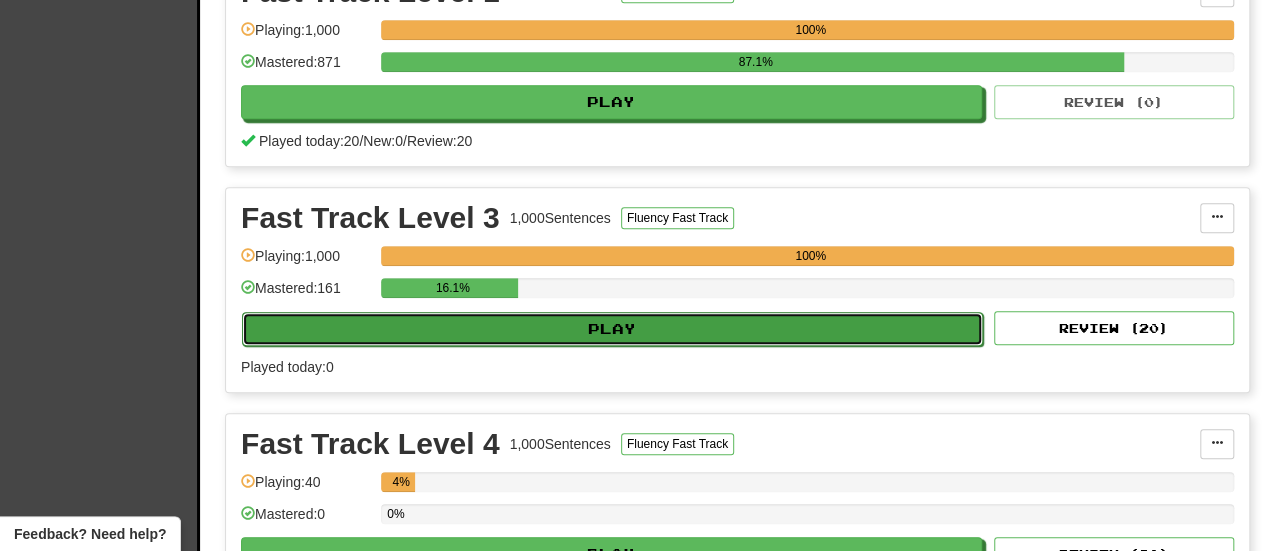 click on "Play" at bounding box center (612, 329) 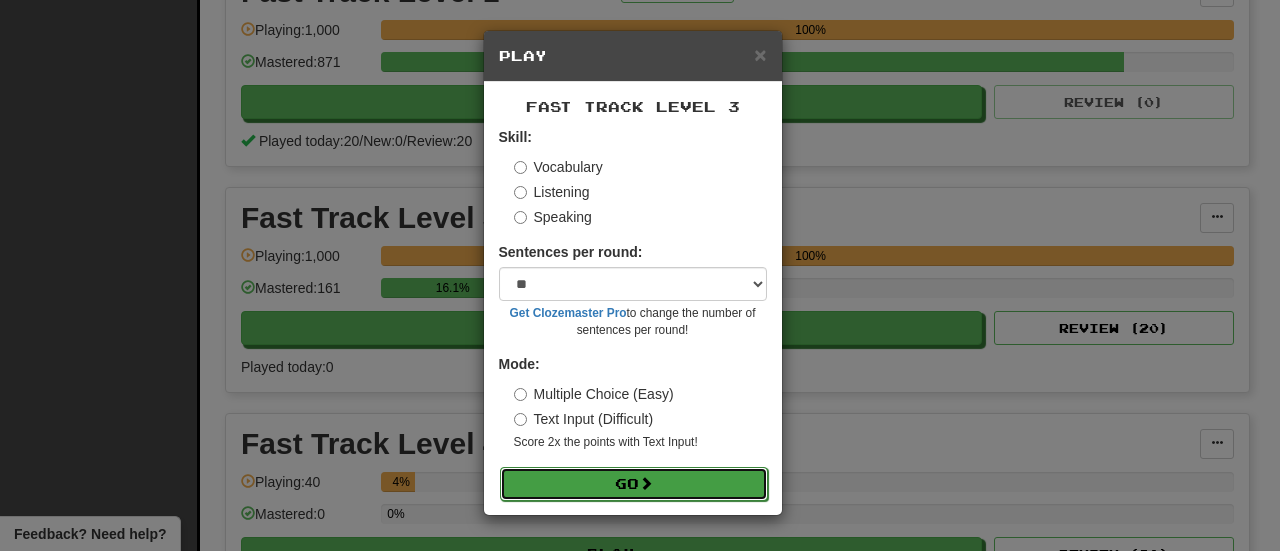 click on "Go" at bounding box center (634, 484) 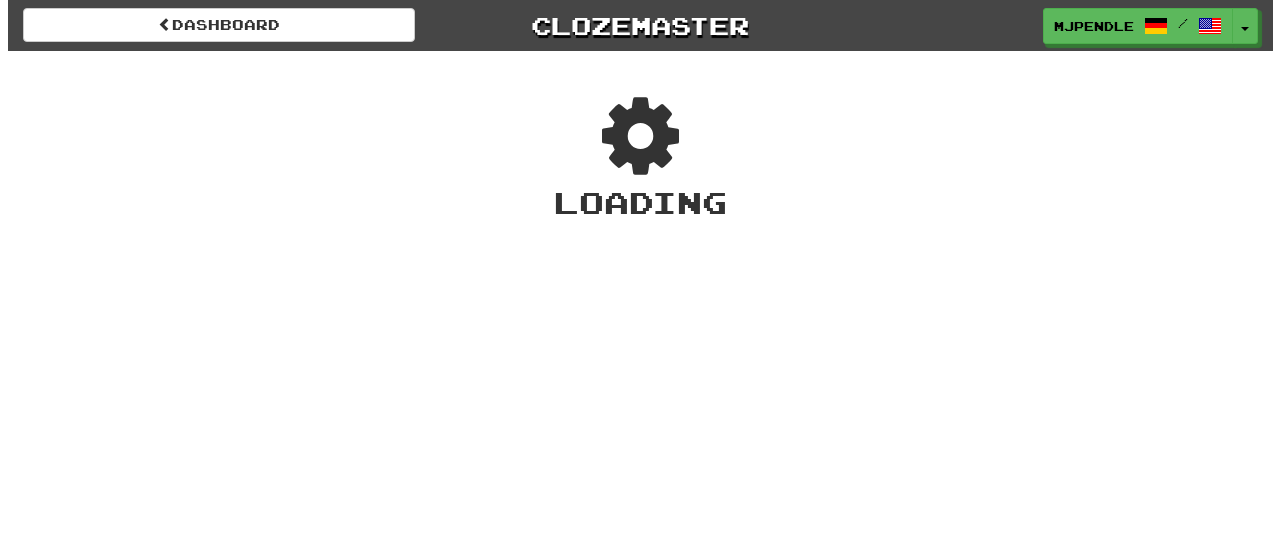 scroll, scrollTop: 0, scrollLeft: 0, axis: both 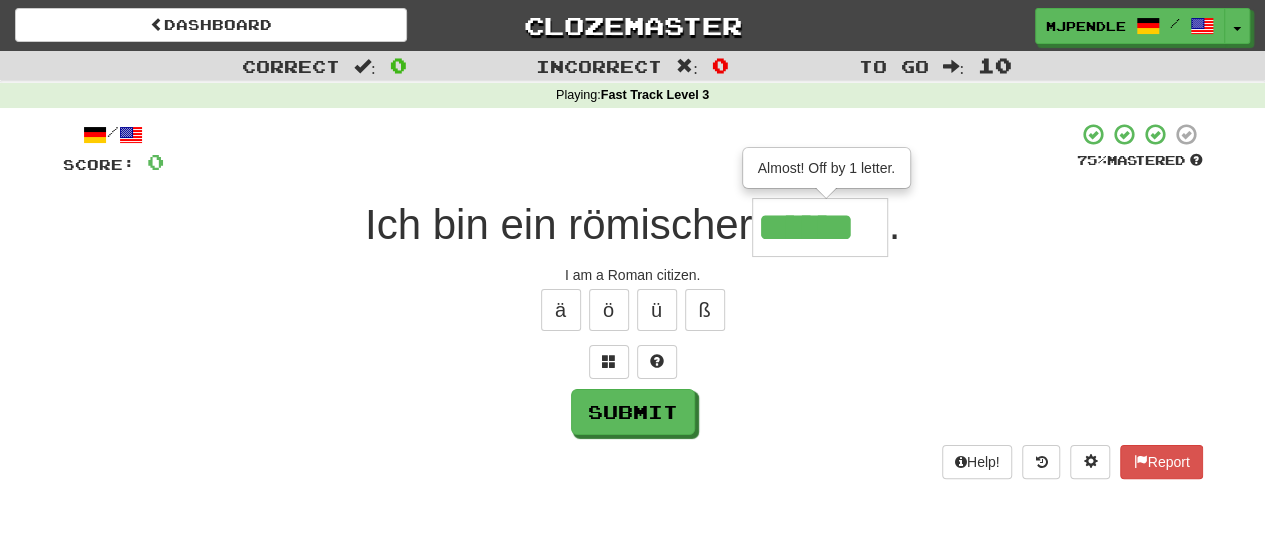 type on "******" 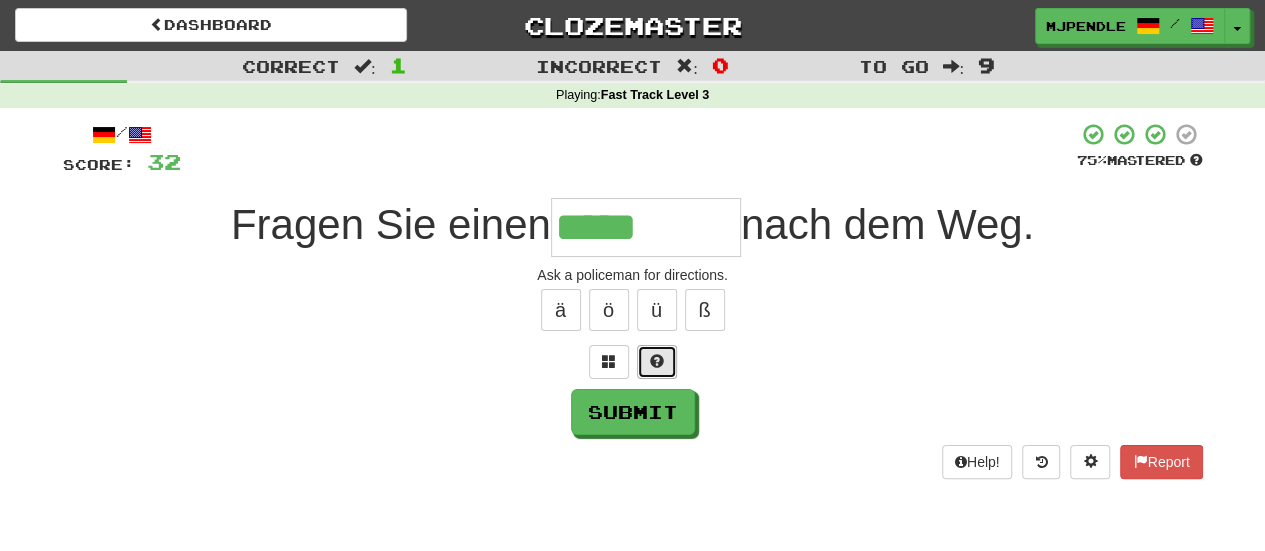 click at bounding box center (657, 362) 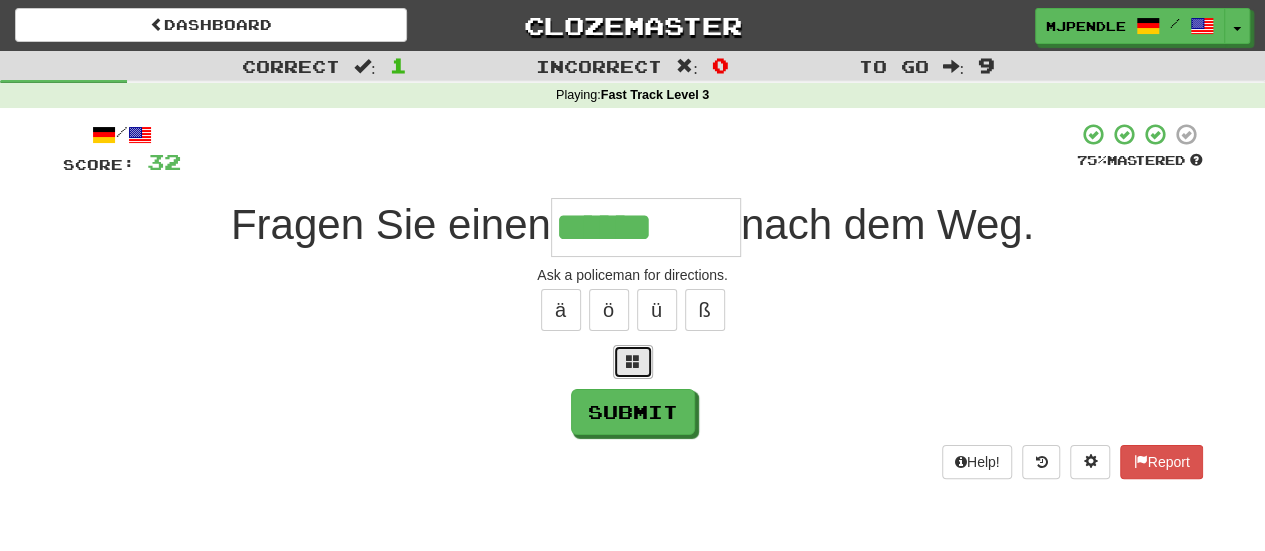 click at bounding box center [633, 362] 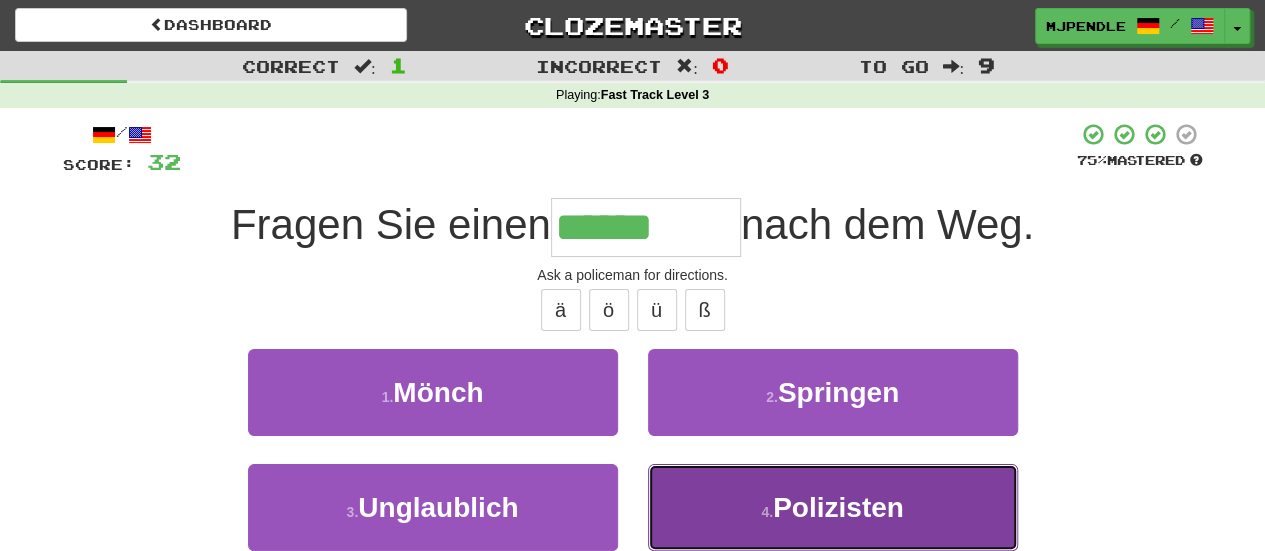 click on "Polizisten" at bounding box center (838, 507) 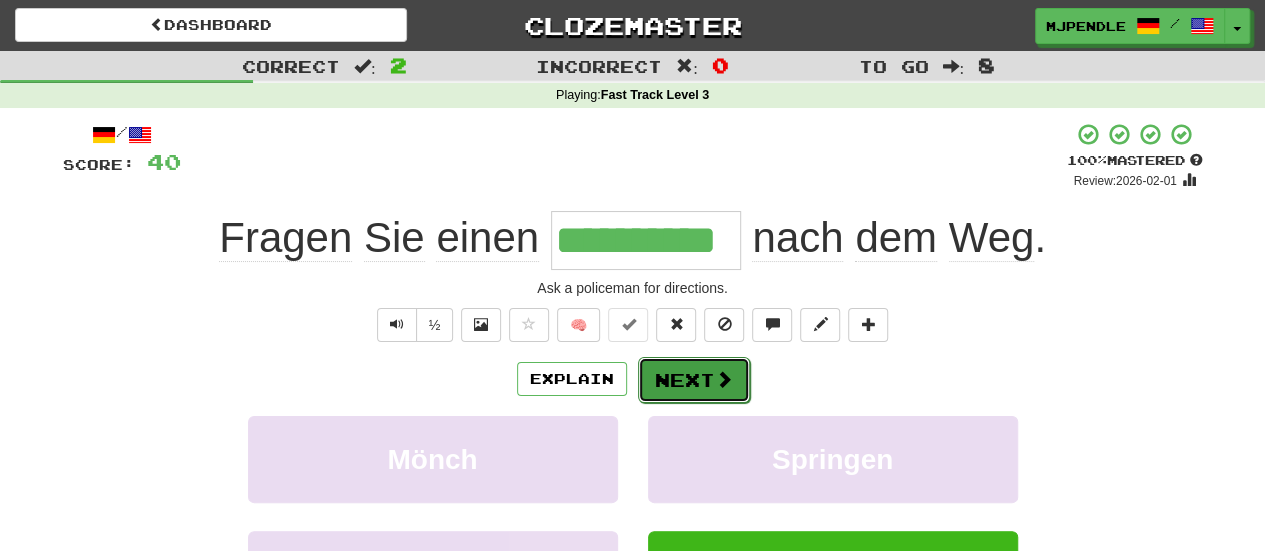 click on "Next" at bounding box center (694, 380) 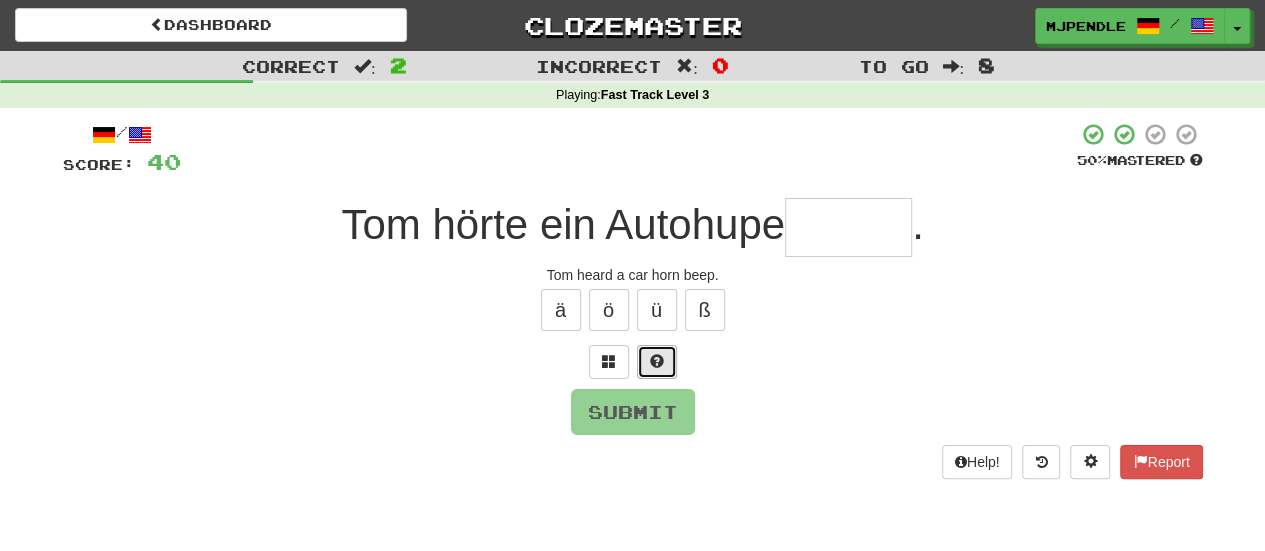 click at bounding box center [657, 361] 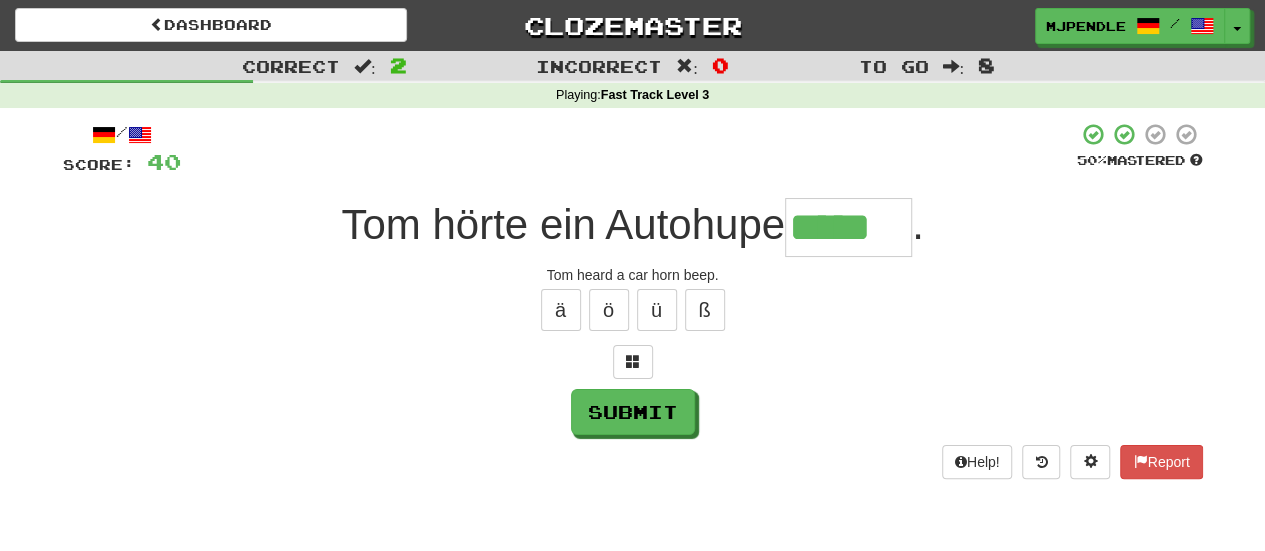 type on "*****" 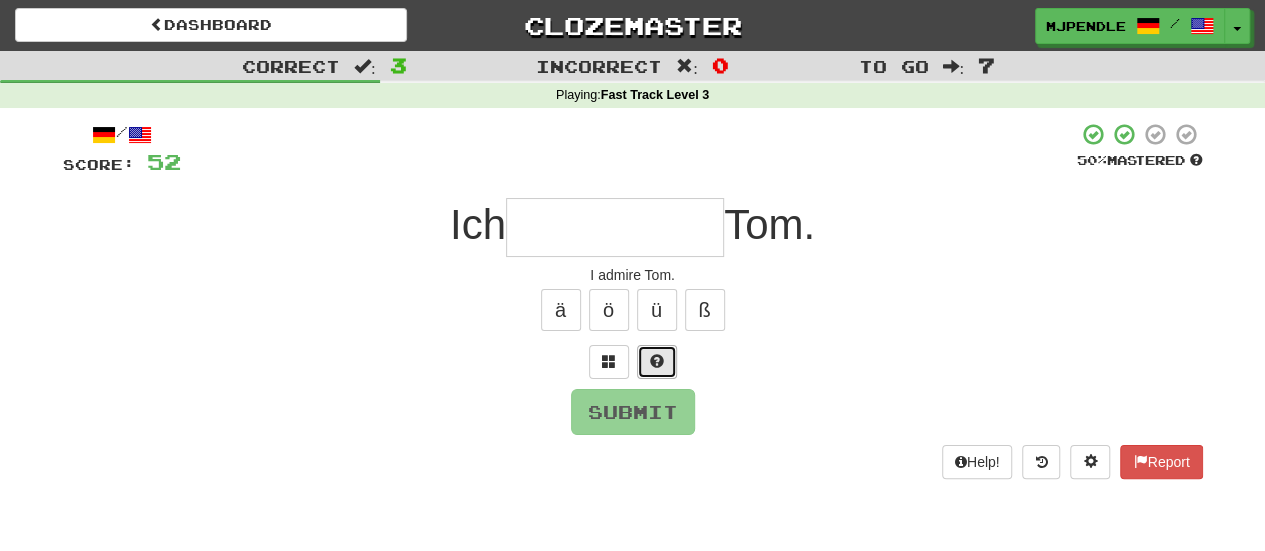 click at bounding box center (657, 361) 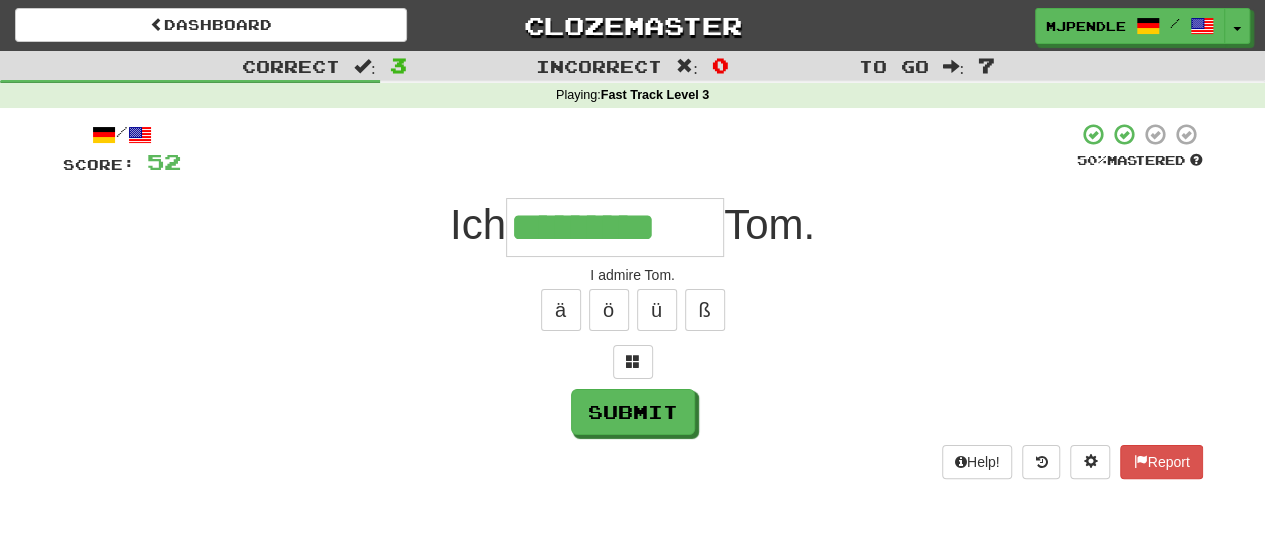 type on "*********" 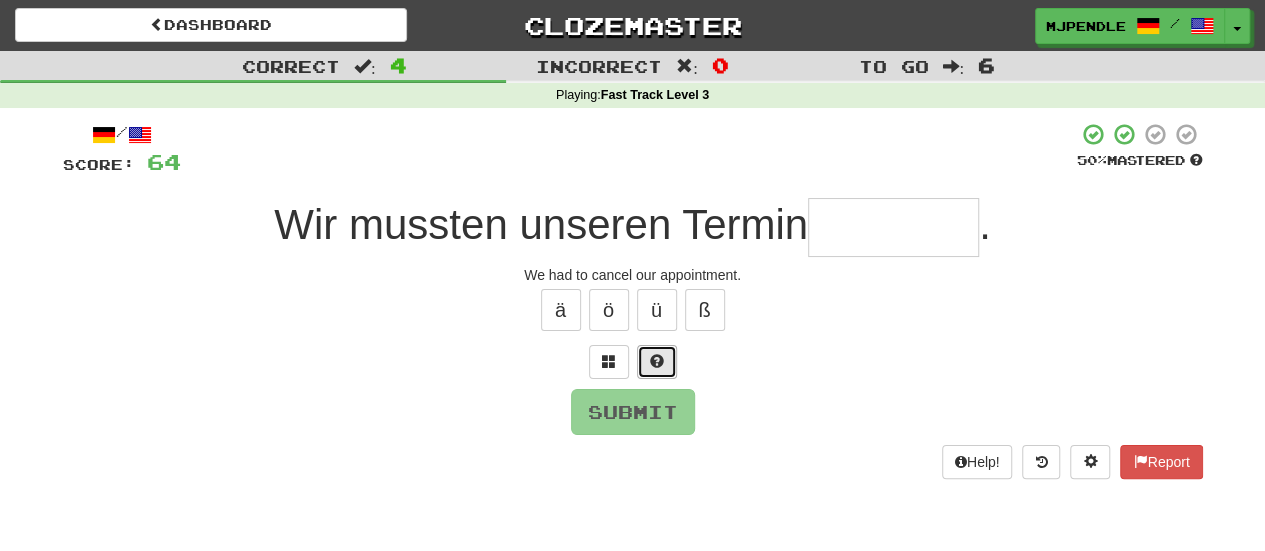 click at bounding box center [657, 362] 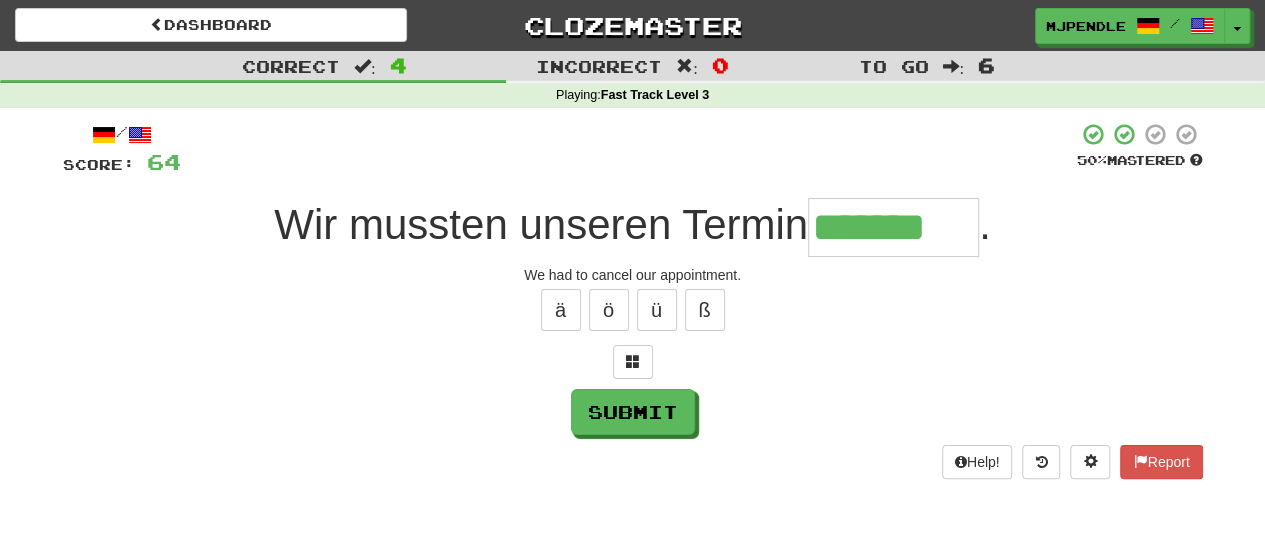 type on "*******" 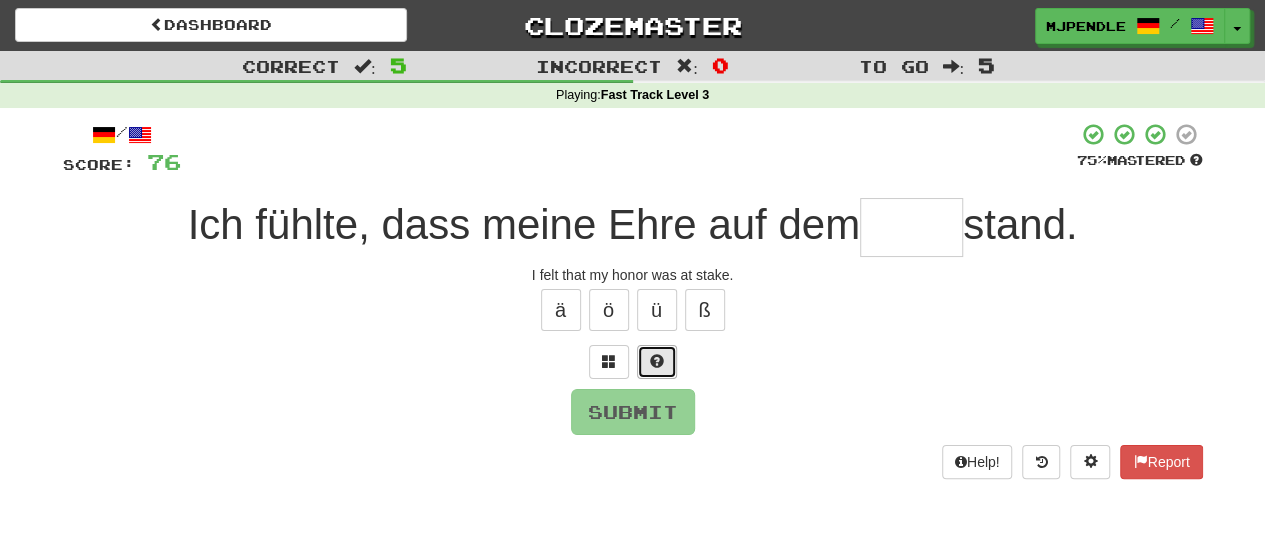 click at bounding box center [657, 362] 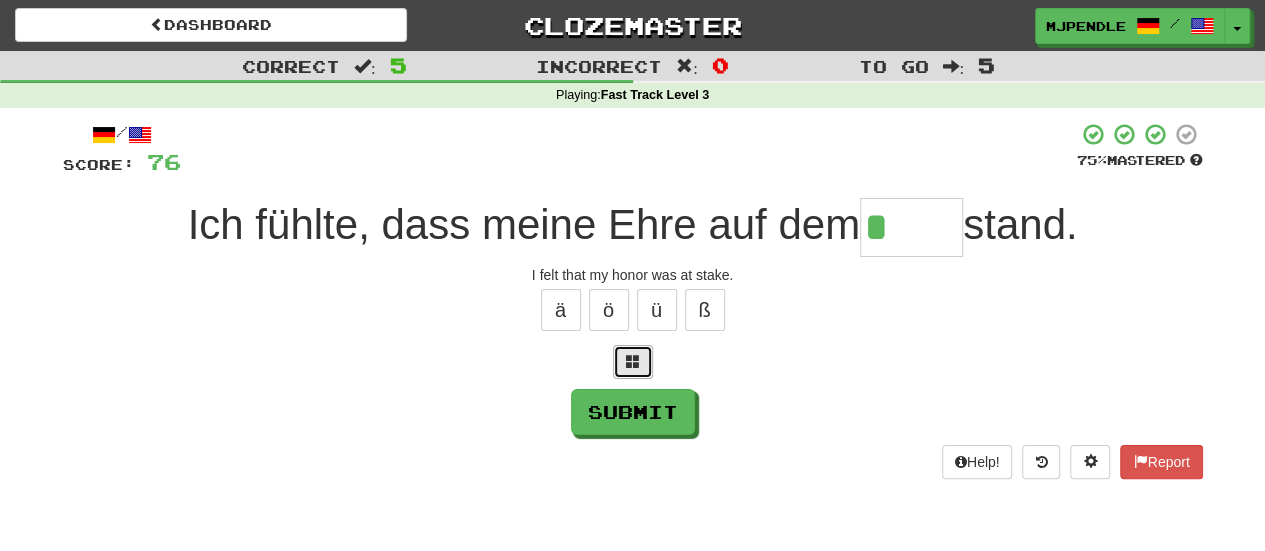 click at bounding box center (633, 362) 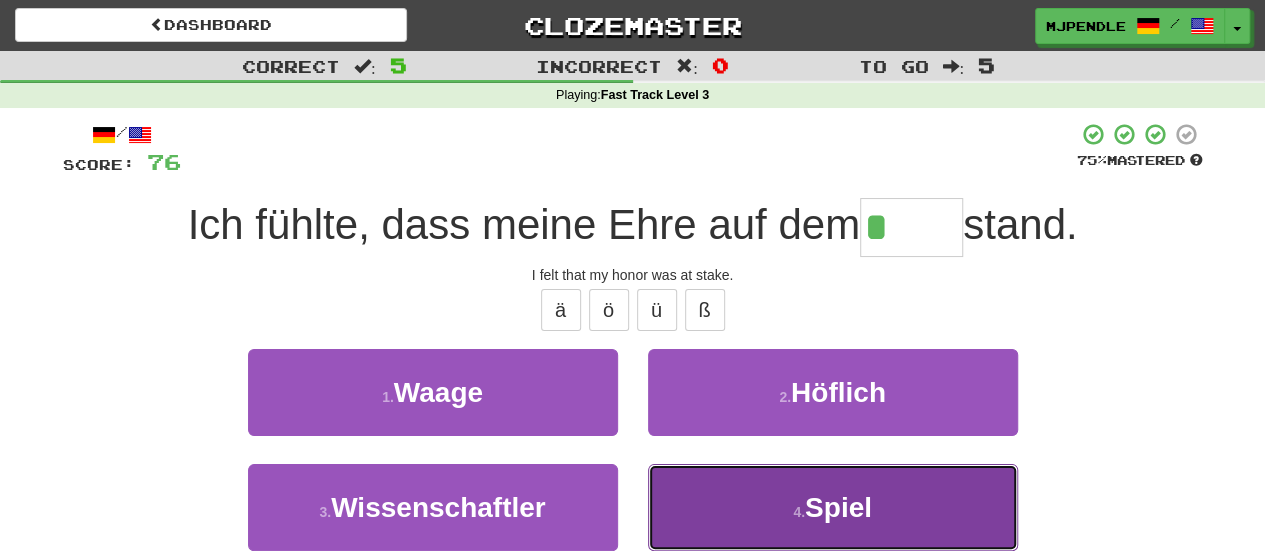 click on "Spiel" at bounding box center (838, 507) 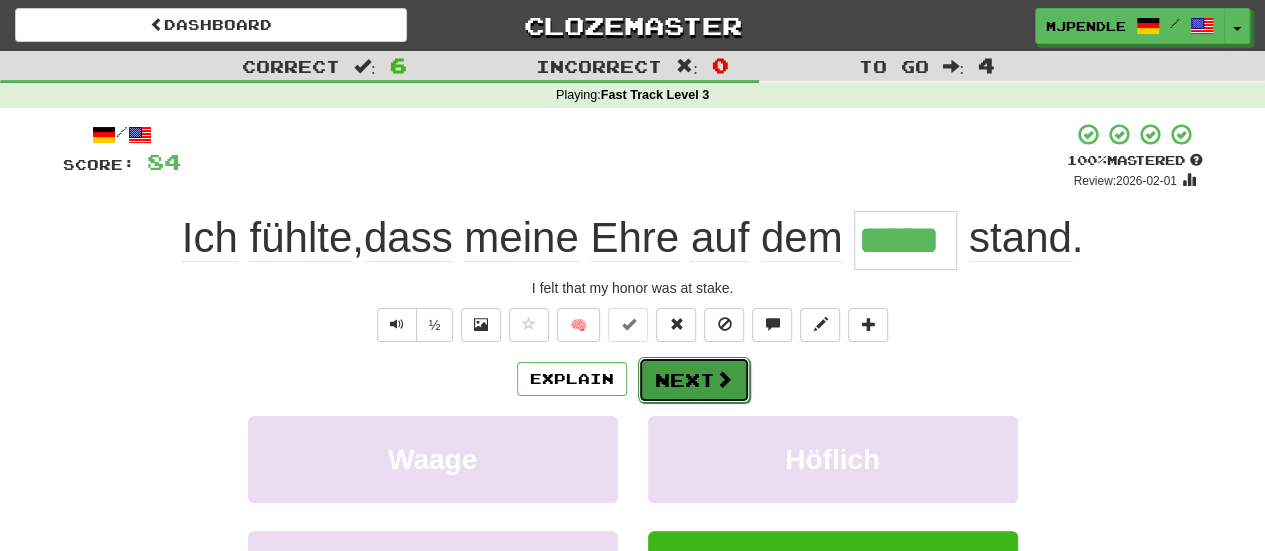 click on "Next" at bounding box center (694, 380) 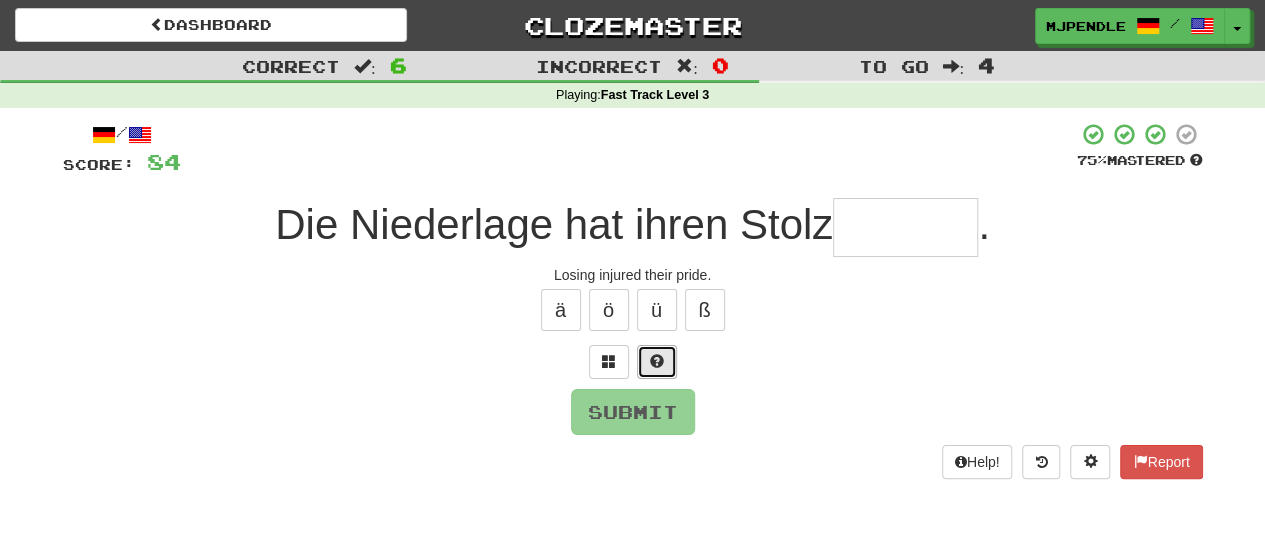 click at bounding box center [657, 362] 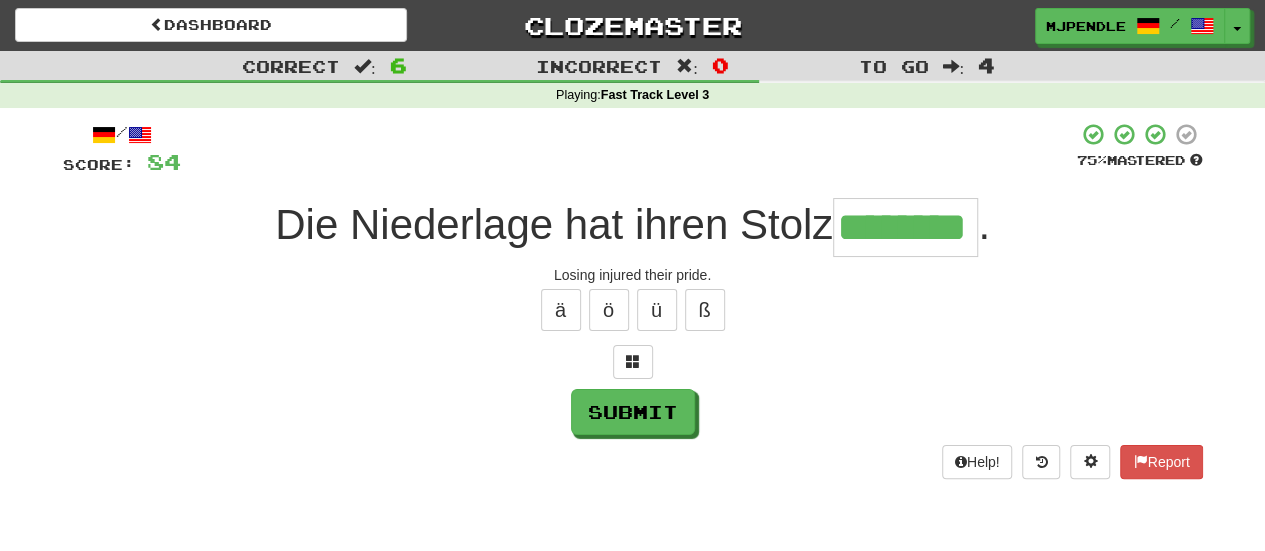 type on "********" 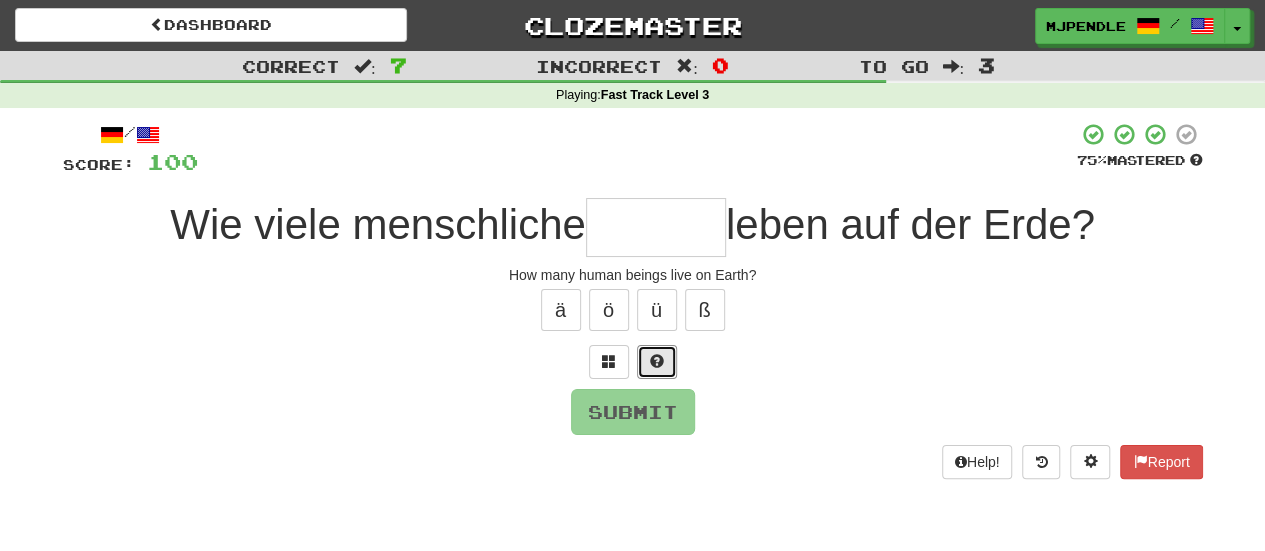 click at bounding box center (657, 361) 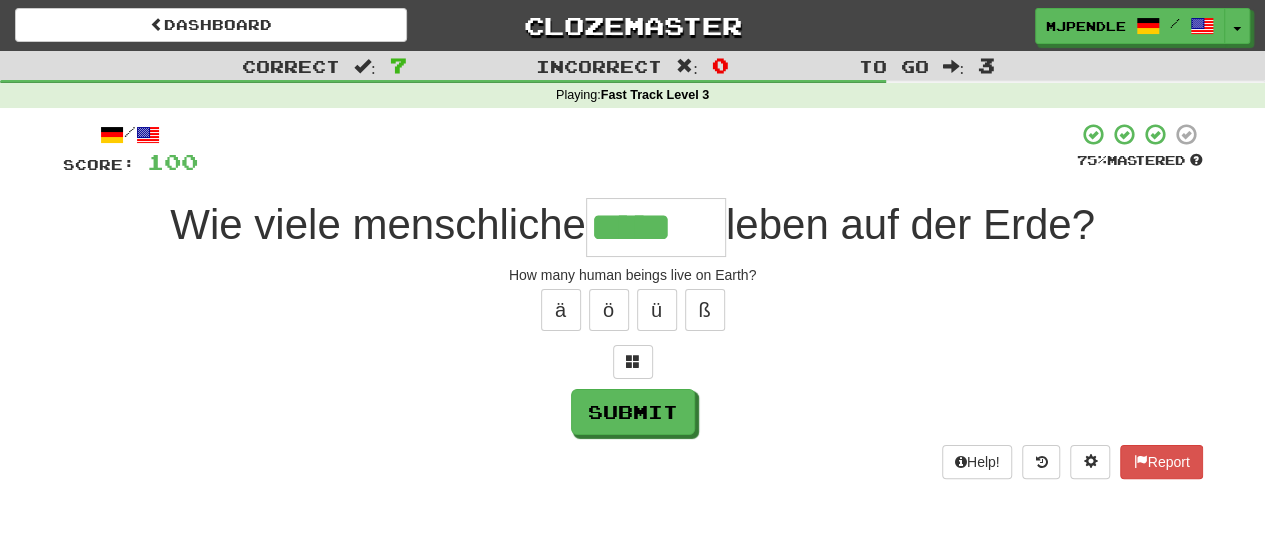 type on "*****" 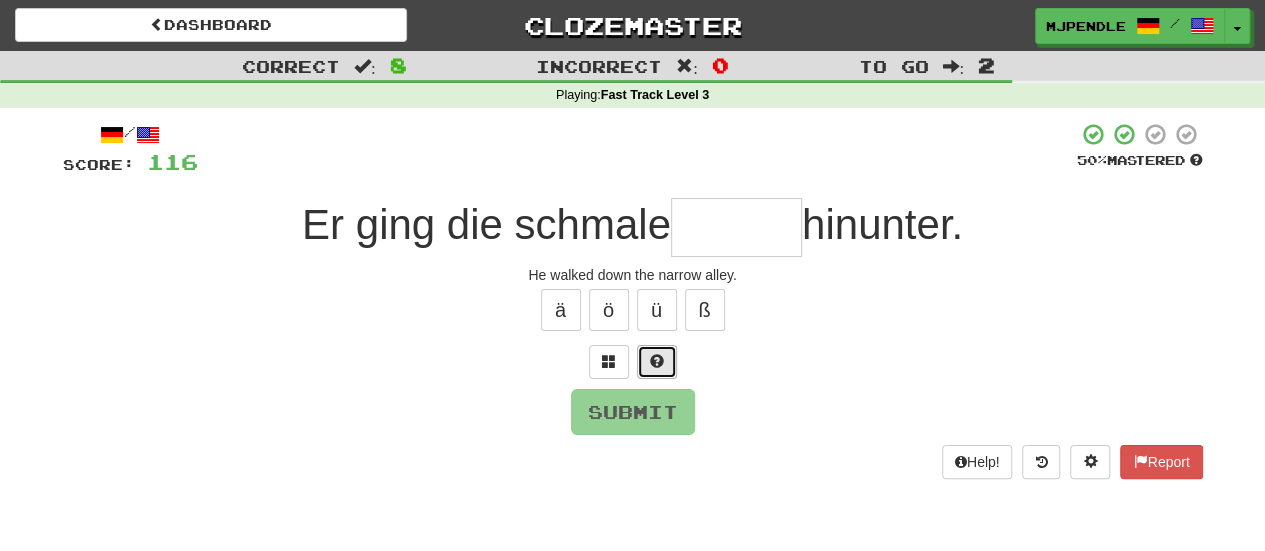 click at bounding box center [657, 362] 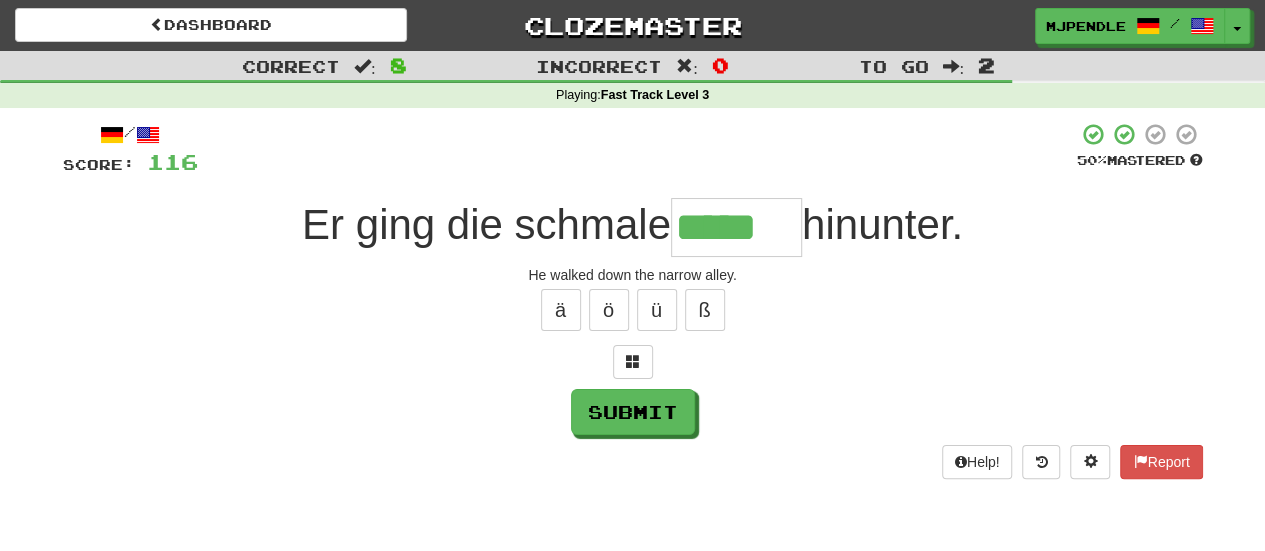 type on "*****" 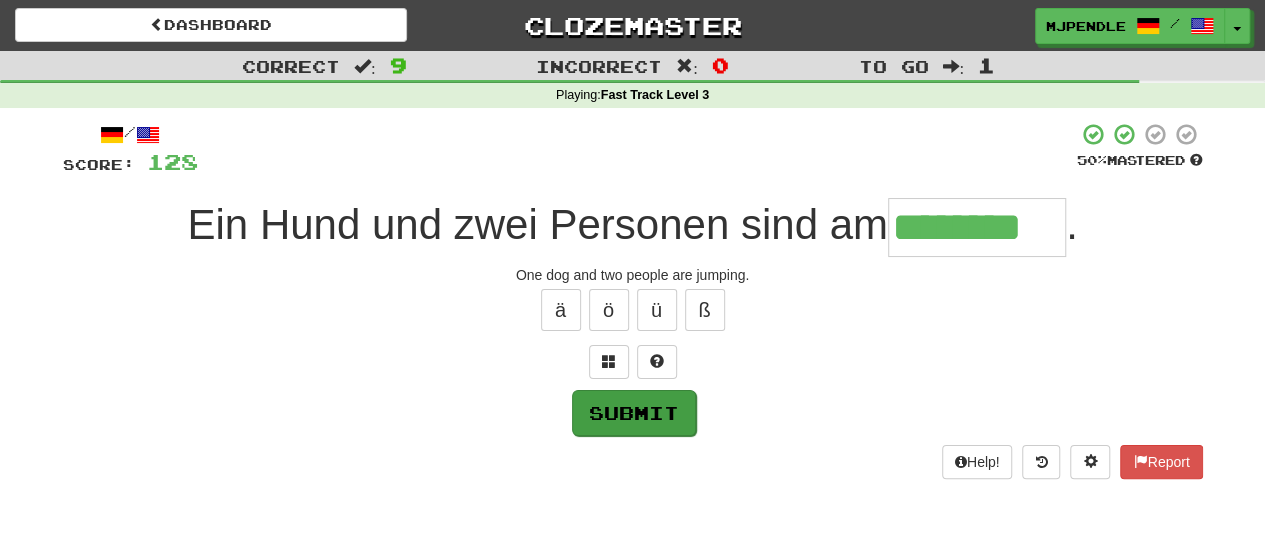 type on "********" 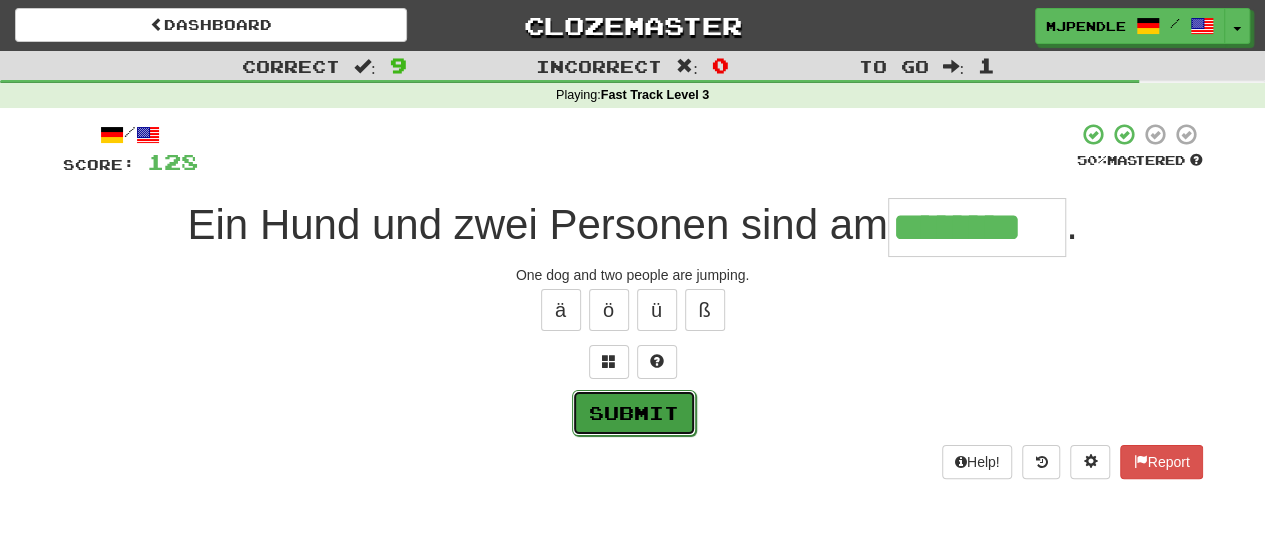 click on "Submit" at bounding box center (634, 413) 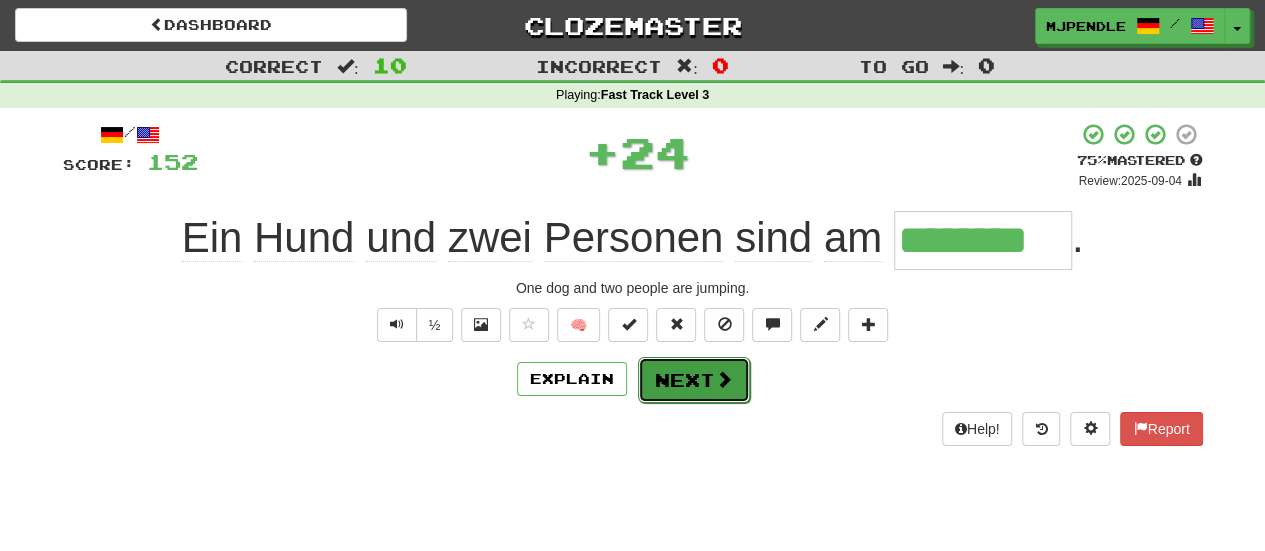 click on "Next" at bounding box center (694, 380) 